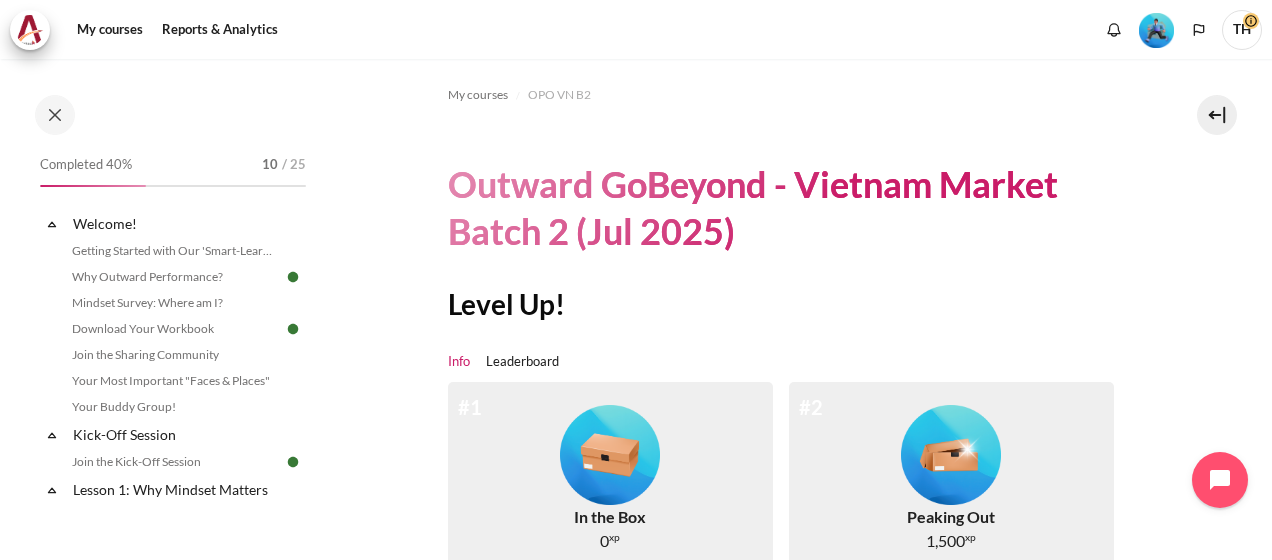 scroll, scrollTop: 0, scrollLeft: 0, axis: both 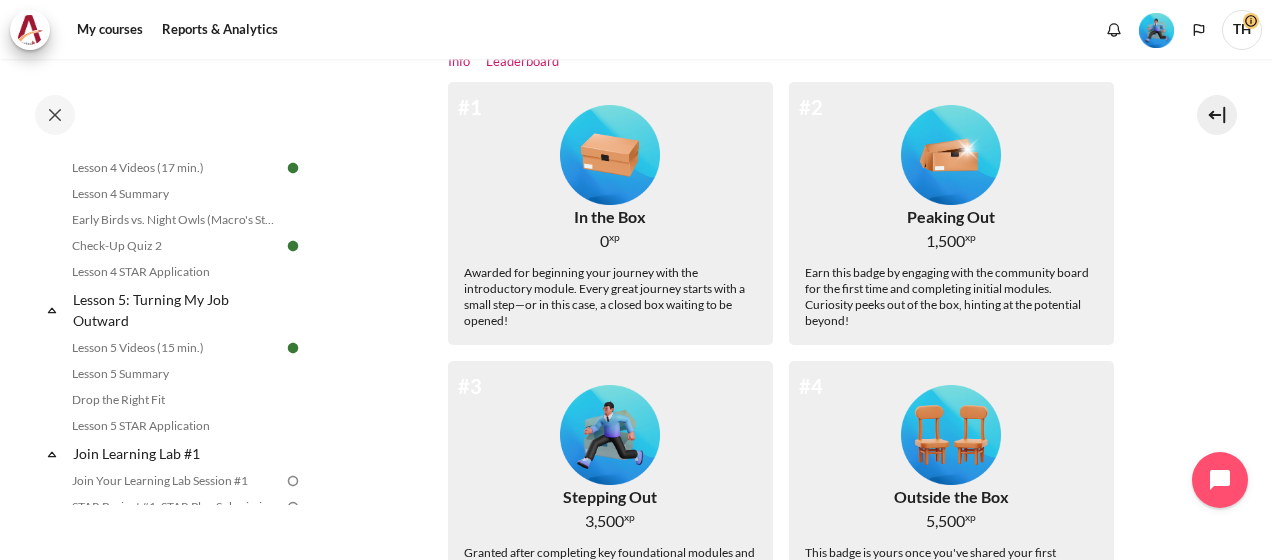click on "Leaderboard" at bounding box center [522, 62] 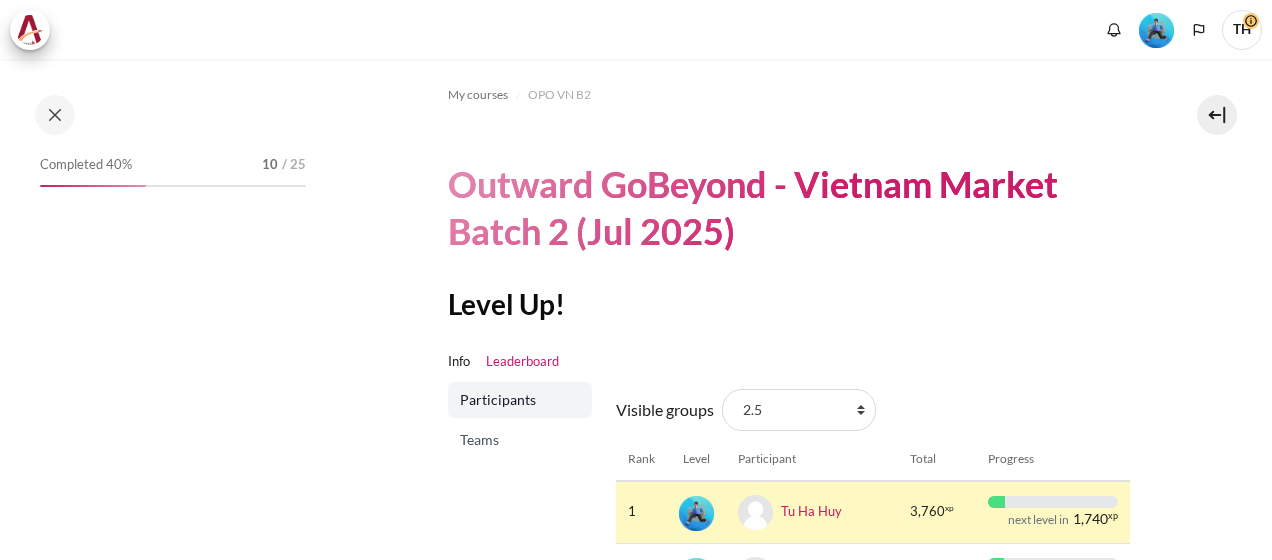 scroll, scrollTop: 0, scrollLeft: 0, axis: both 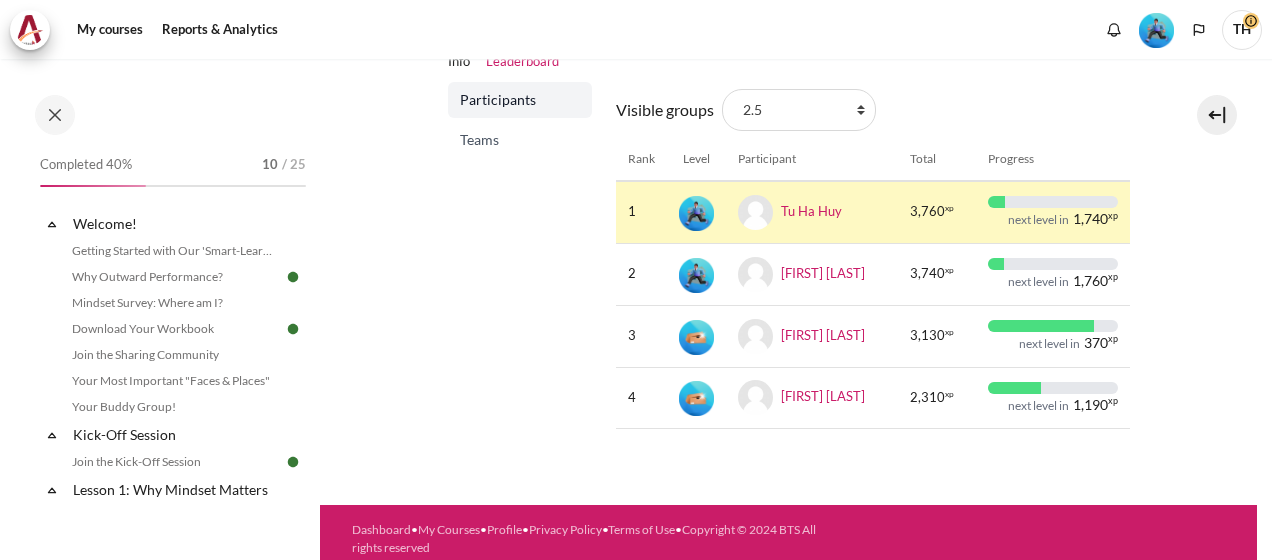 click on "Teams" at bounding box center (522, 140) 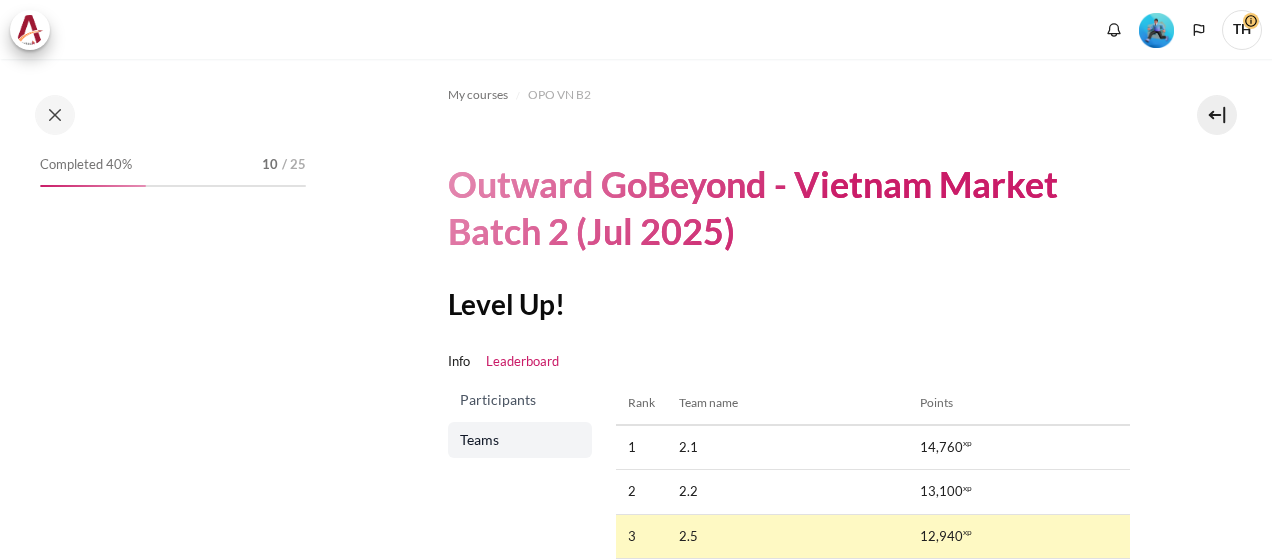 scroll, scrollTop: 0, scrollLeft: 0, axis: both 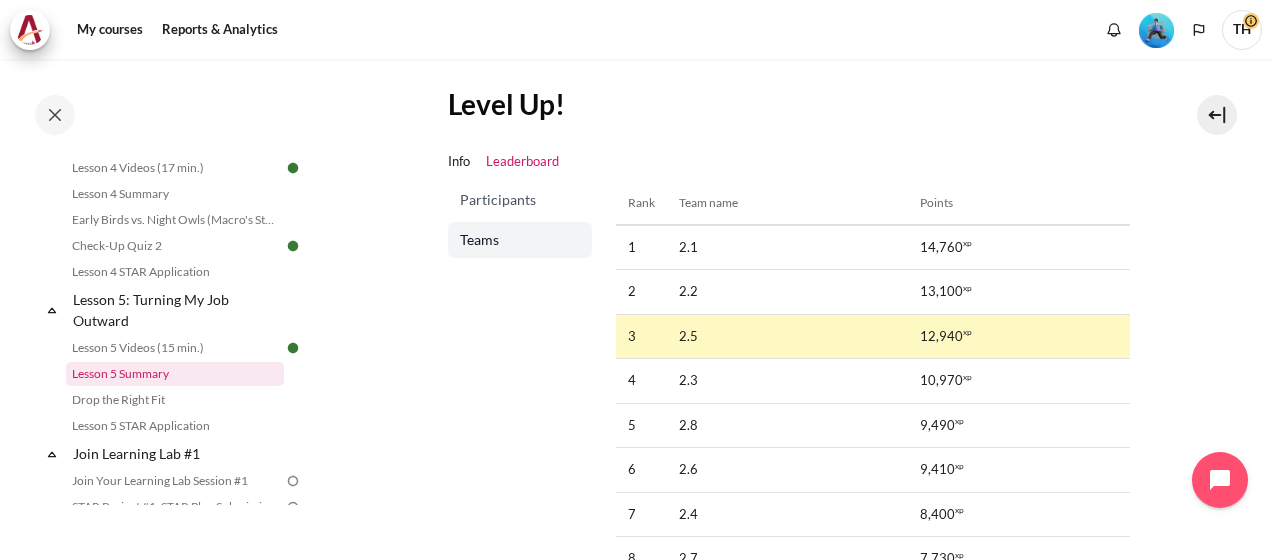 click on "Lesson 5 Summary" at bounding box center (175, 374) 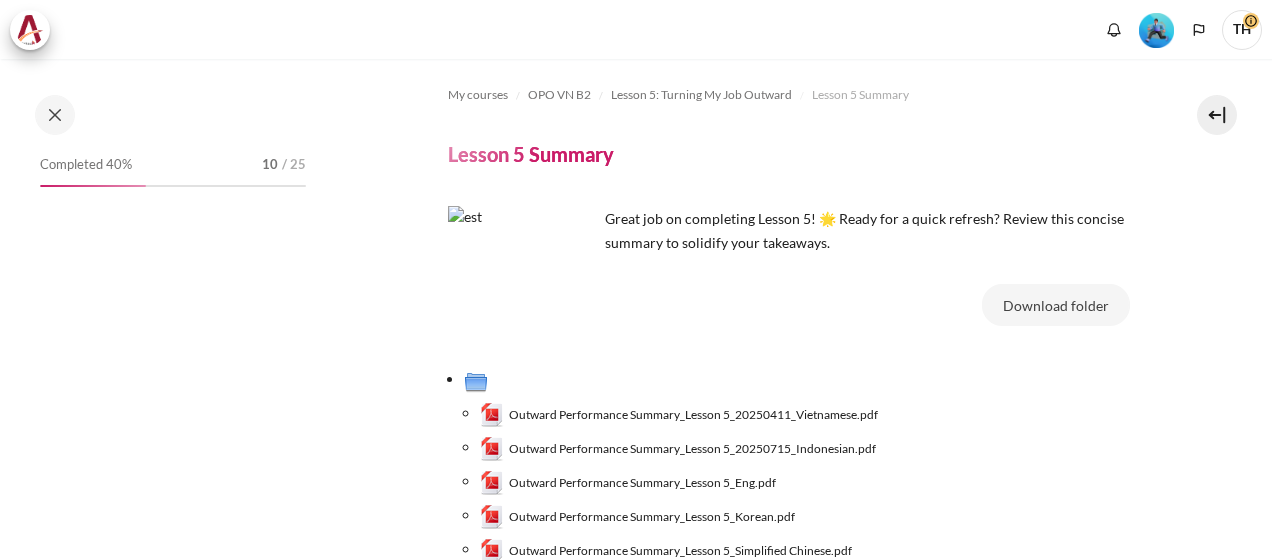 scroll, scrollTop: 0, scrollLeft: 0, axis: both 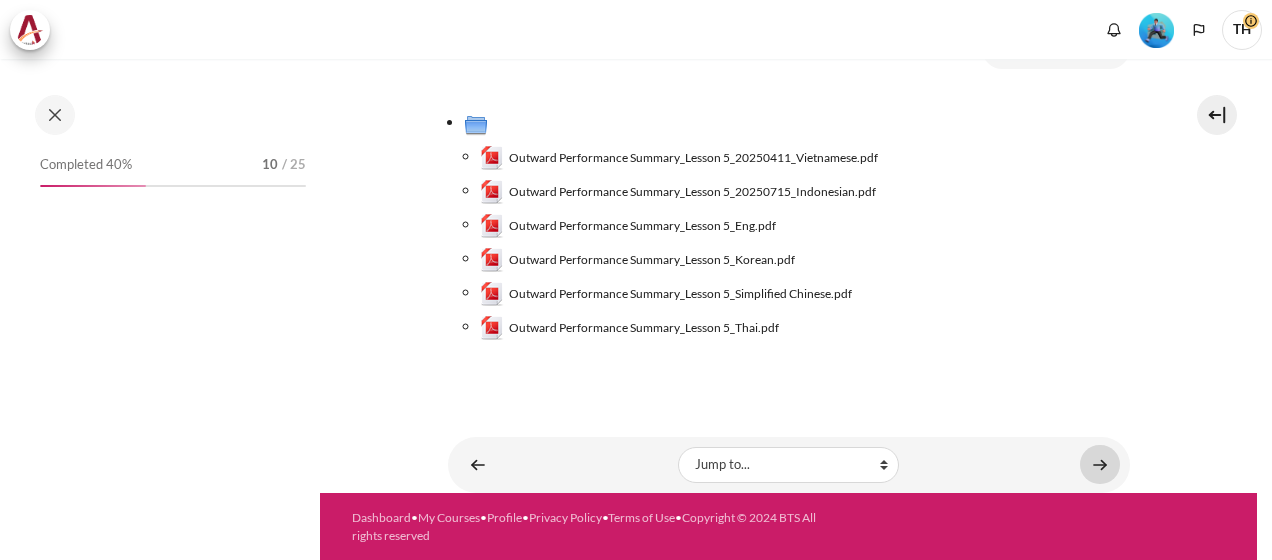 click at bounding box center [1100, 464] 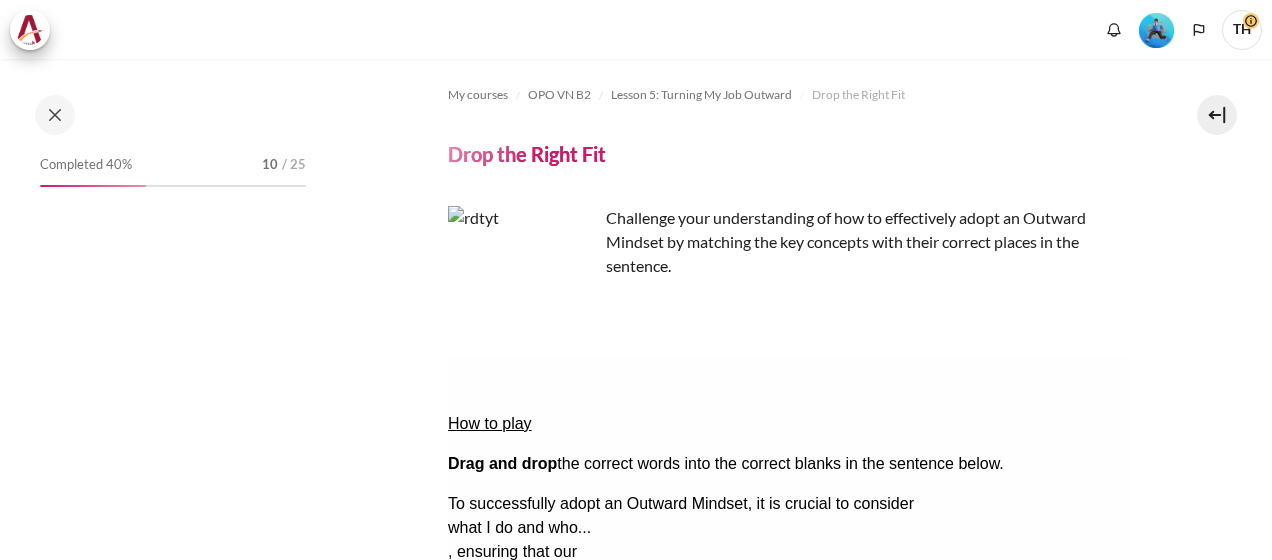 scroll, scrollTop: 0, scrollLeft: 0, axis: both 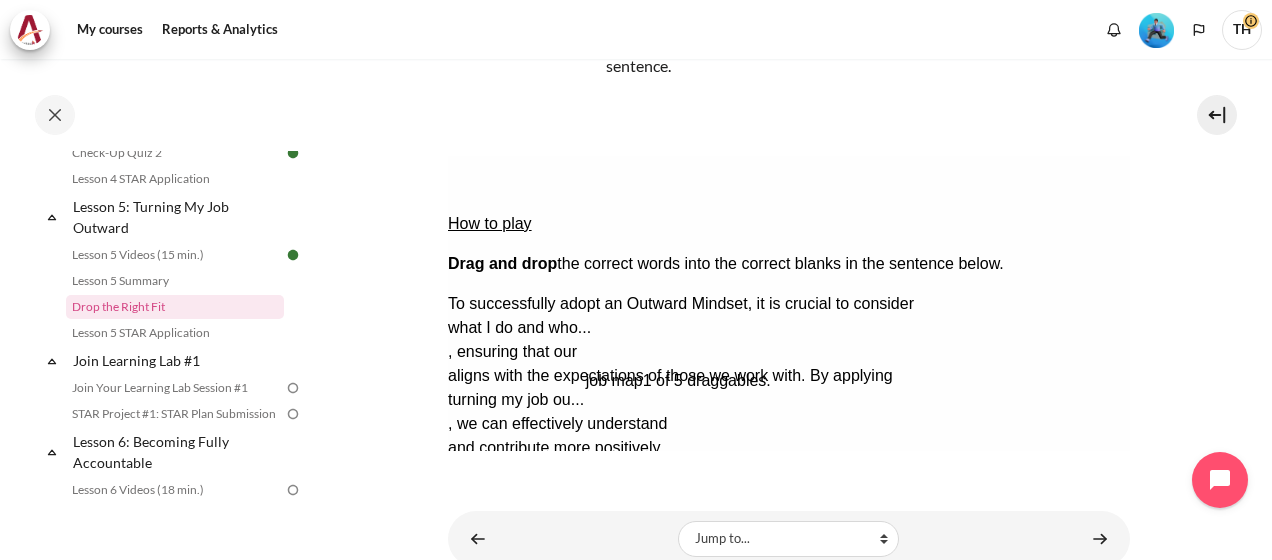 drag, startPoint x: 514, startPoint y: 365, endPoint x: 651, endPoint y: 273, distance: 165.02425 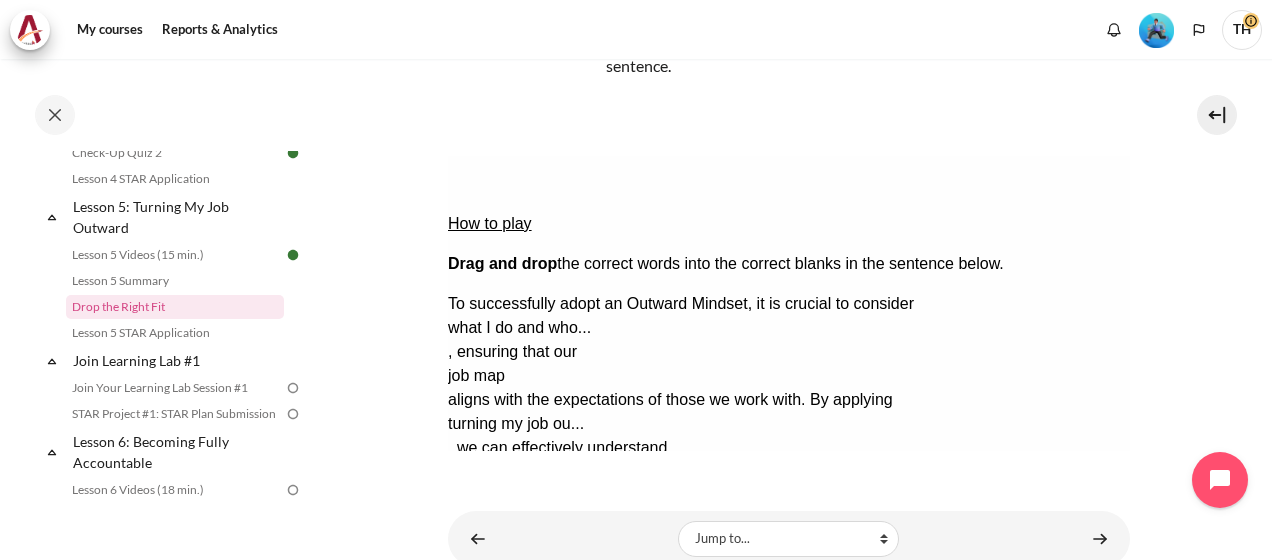 drag, startPoint x: 628, startPoint y: 370, endPoint x: 548, endPoint y: 332, distance: 88.56636 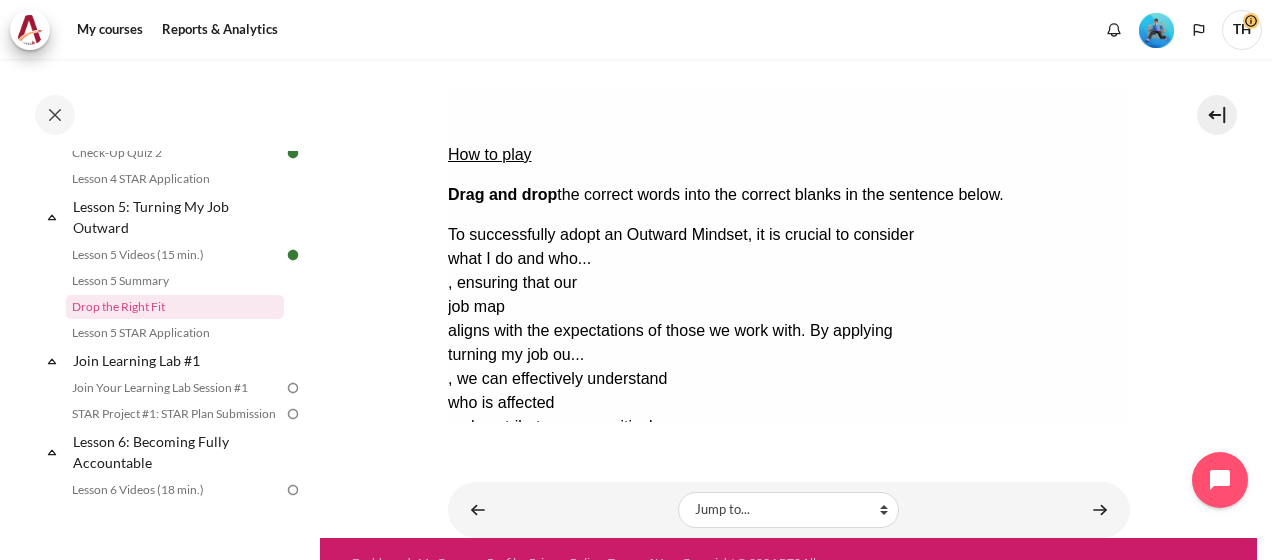 scroll, scrollTop: 314, scrollLeft: 0, axis: vertical 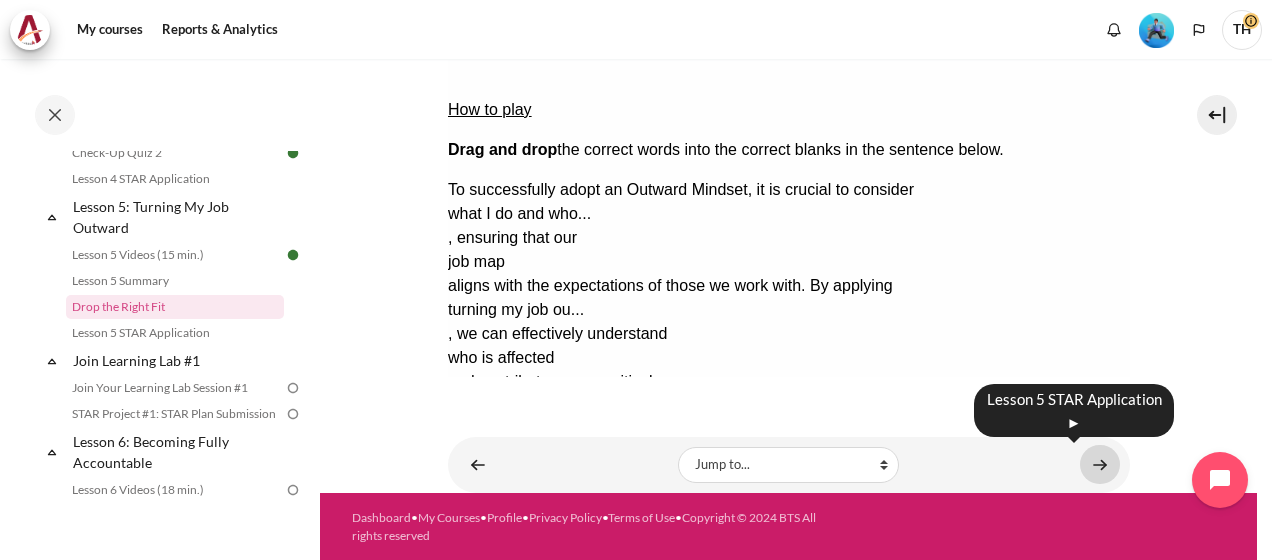 click at bounding box center [1100, 464] 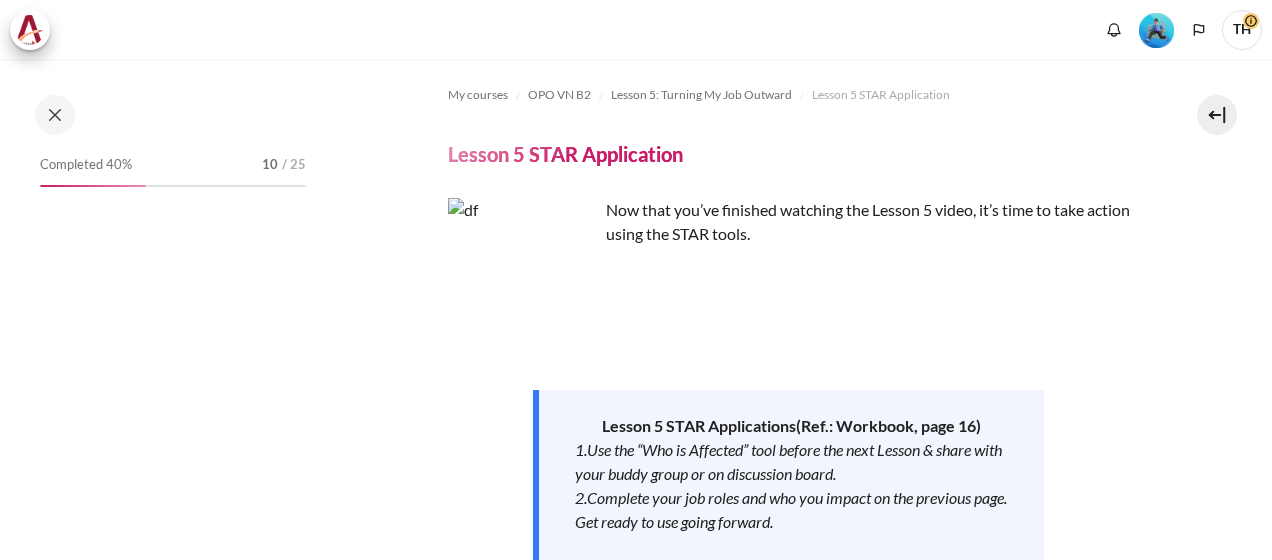 scroll, scrollTop: 0, scrollLeft: 0, axis: both 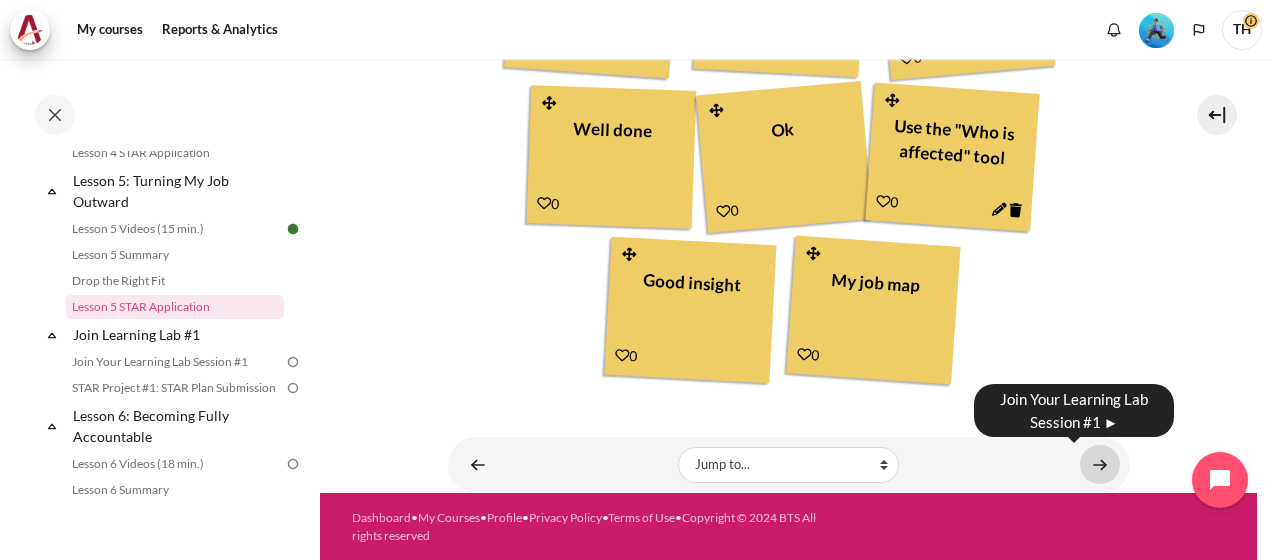 click at bounding box center (1100, 464) 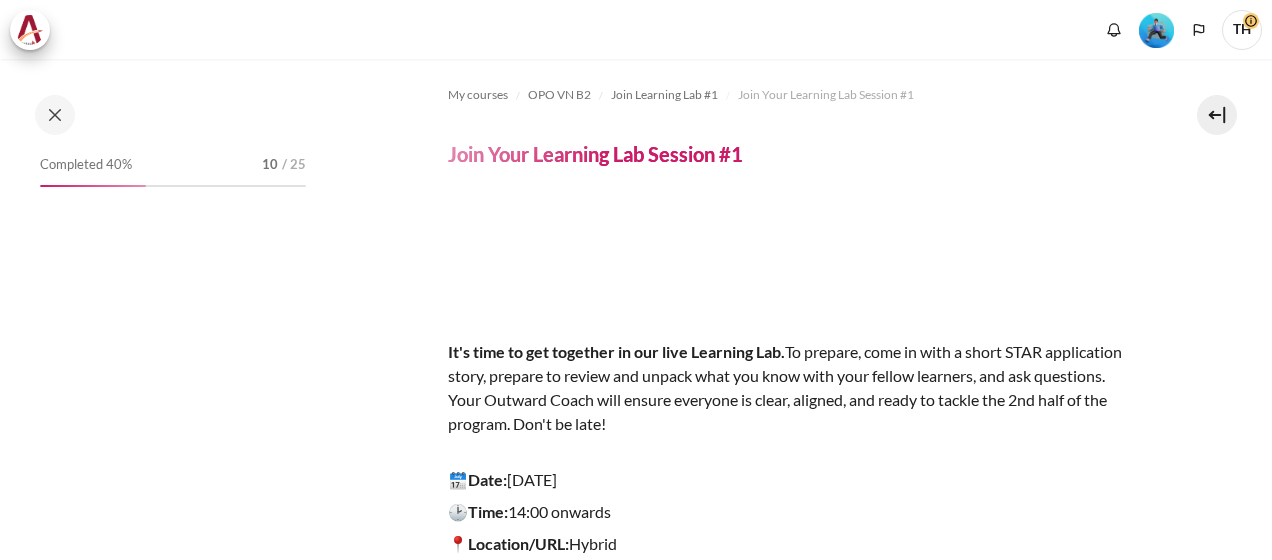 scroll, scrollTop: 0, scrollLeft: 0, axis: both 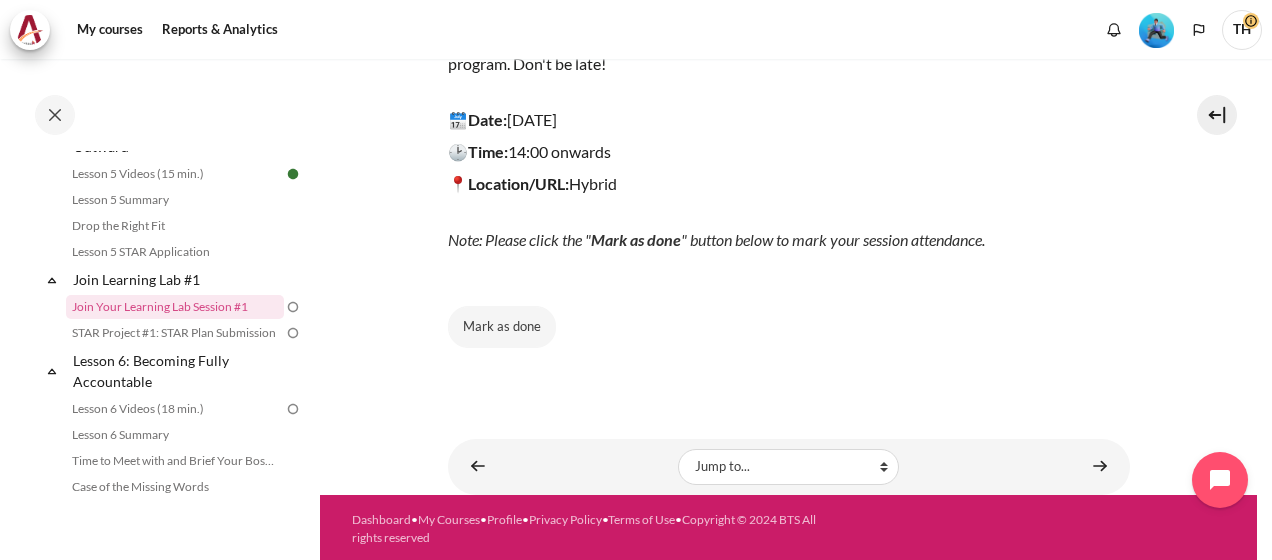 drag, startPoint x: 502, startPoint y: 321, endPoint x: 862, endPoint y: 350, distance: 361.16617 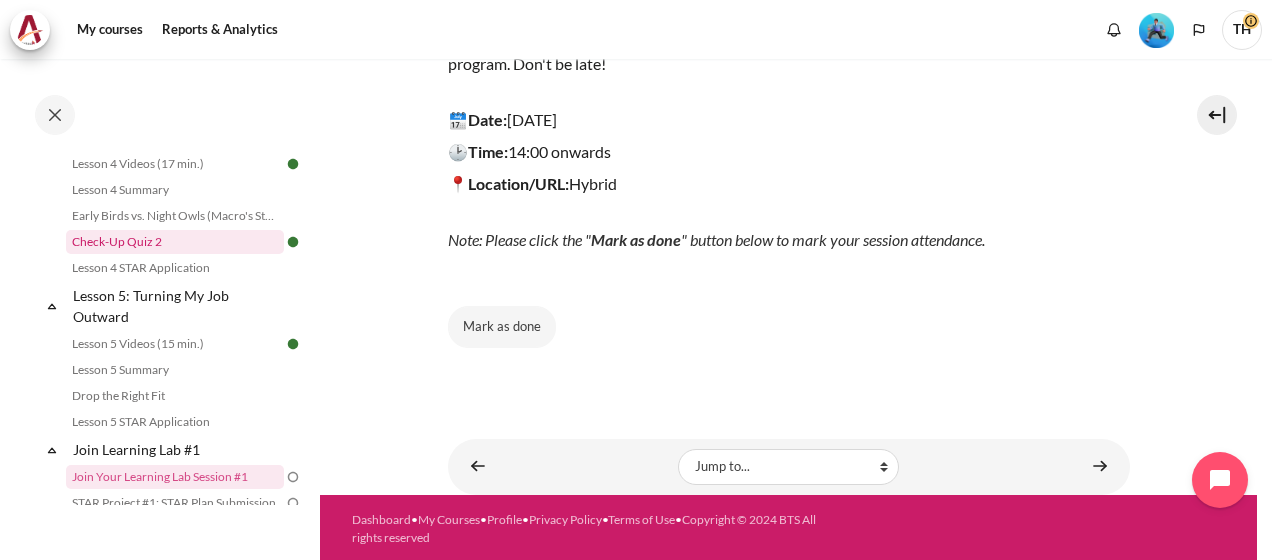 scroll, scrollTop: 774, scrollLeft: 0, axis: vertical 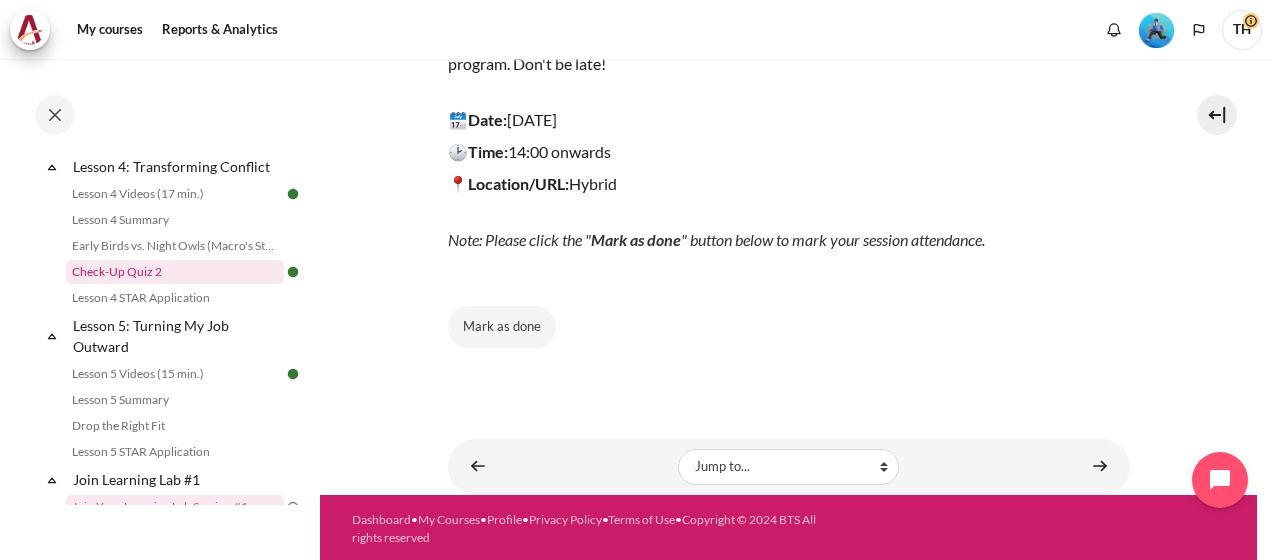 click on "Check-Up Quiz 2" at bounding box center (175, 272) 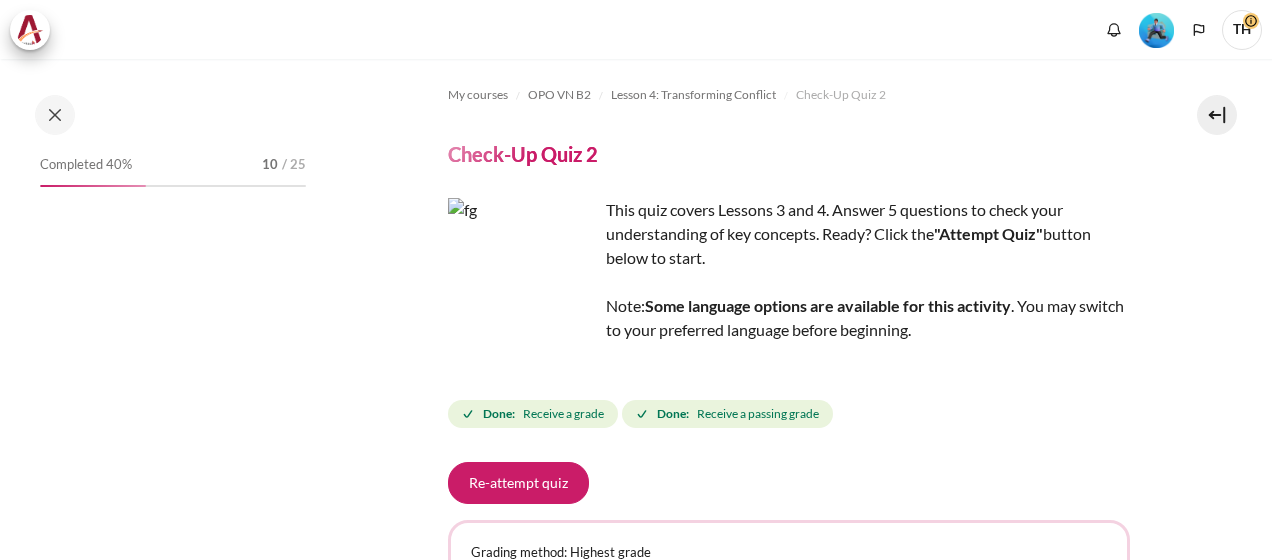 scroll, scrollTop: 0, scrollLeft: 0, axis: both 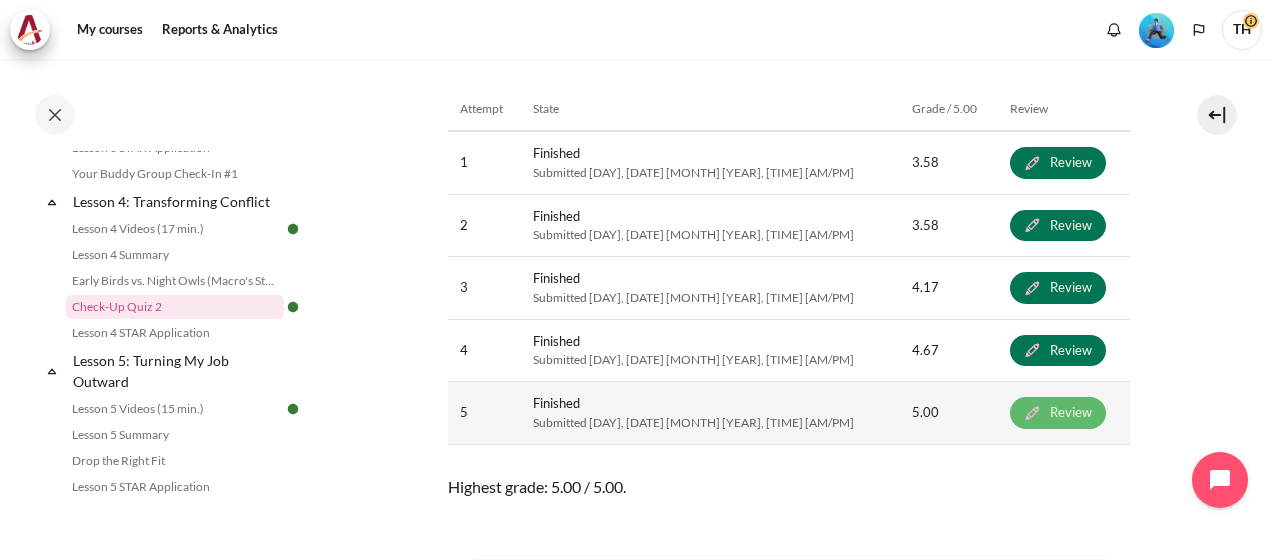click on "Review" at bounding box center (1058, 413) 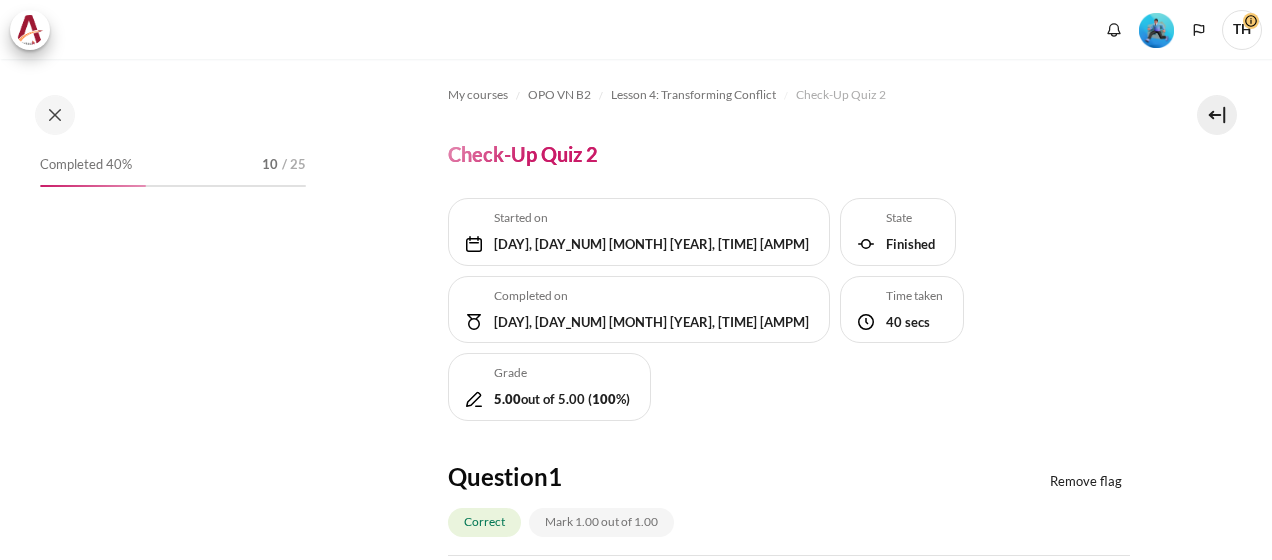 scroll, scrollTop: 0, scrollLeft: 0, axis: both 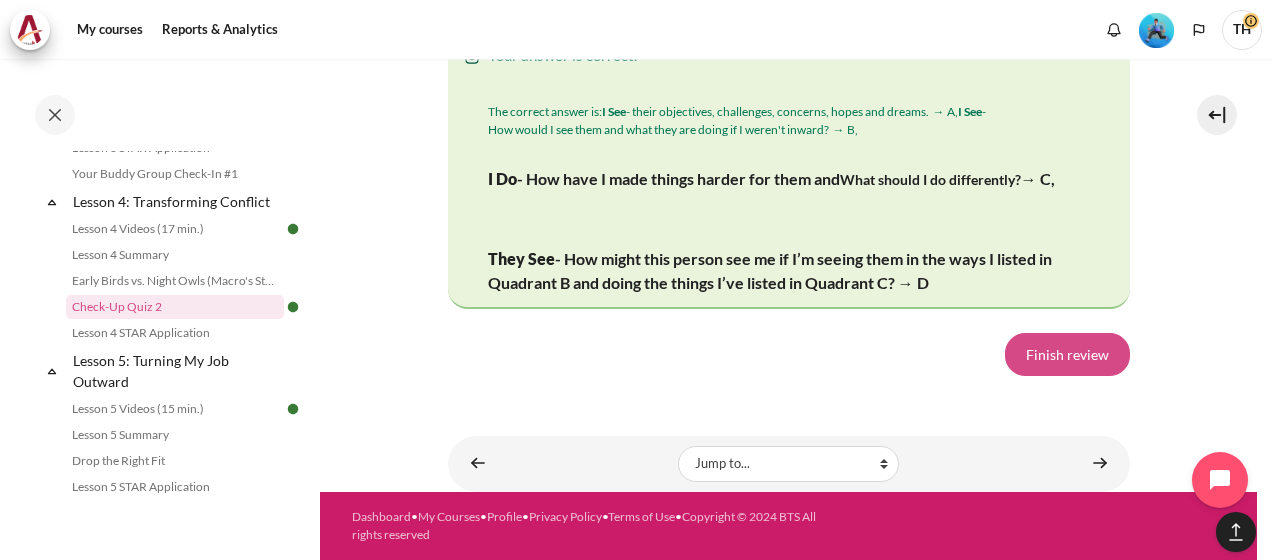 click on "Finish review" at bounding box center (1067, 354) 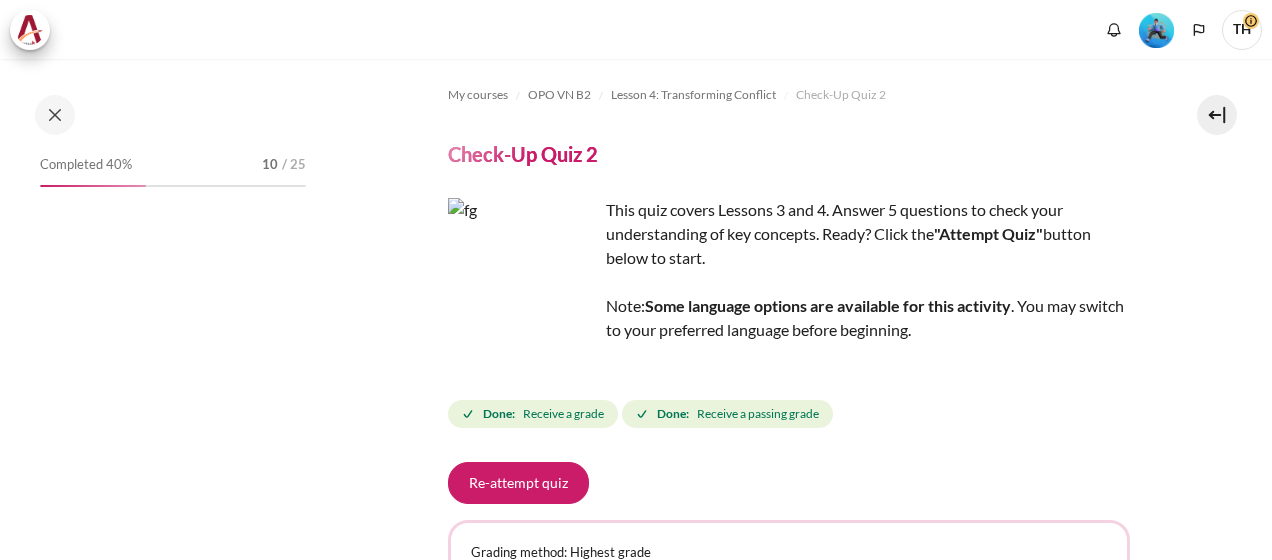 scroll, scrollTop: 0, scrollLeft: 0, axis: both 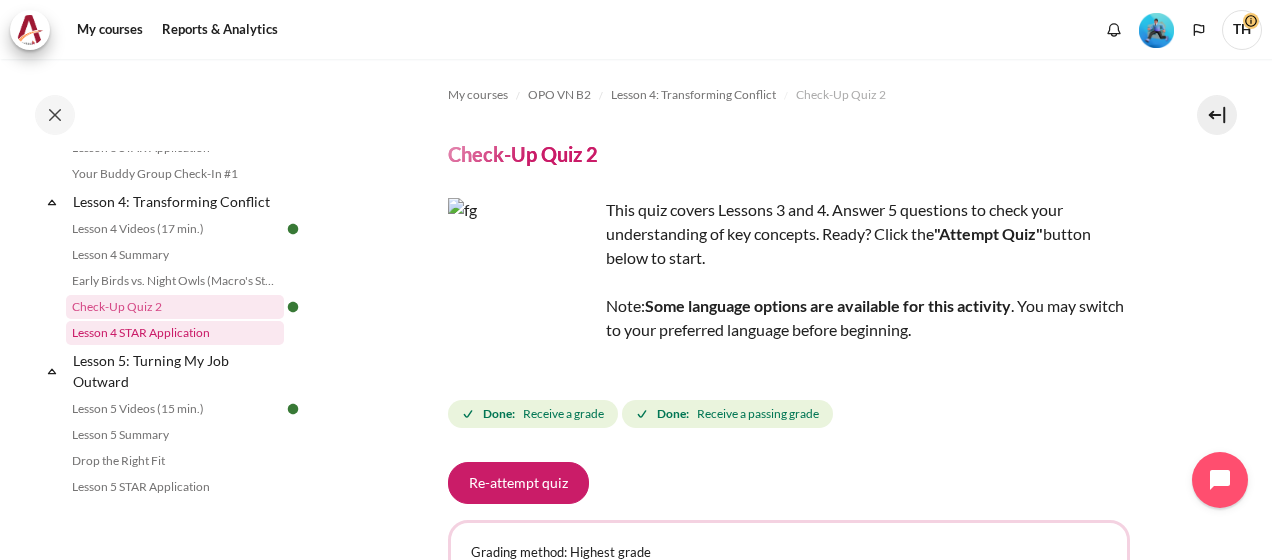 click on "Lesson 4 STAR Application" at bounding box center [175, 333] 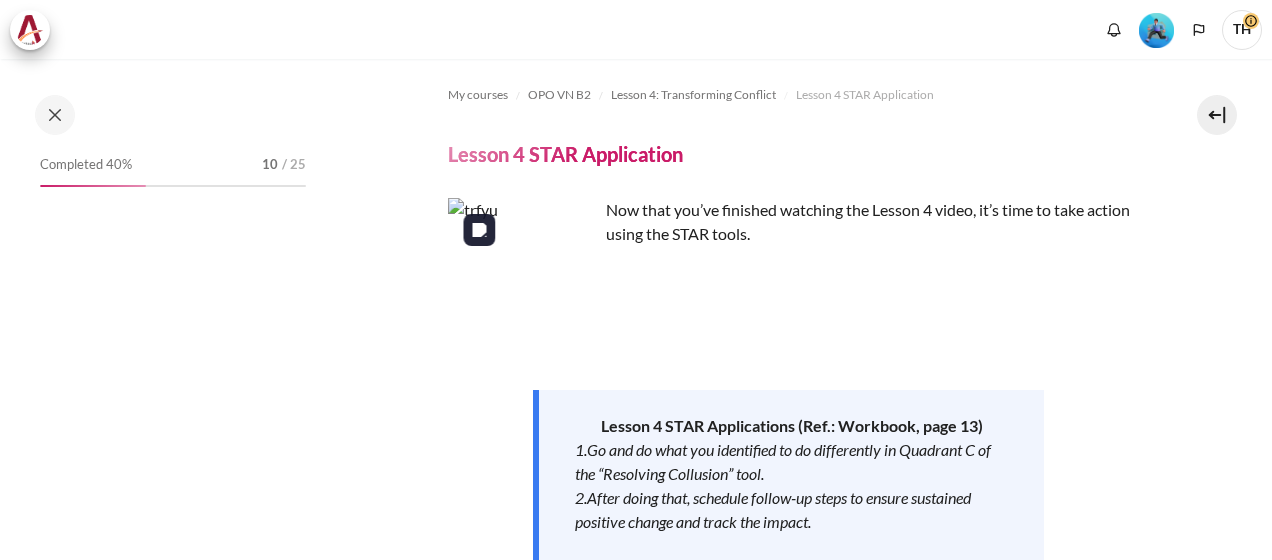 scroll, scrollTop: 0, scrollLeft: 0, axis: both 